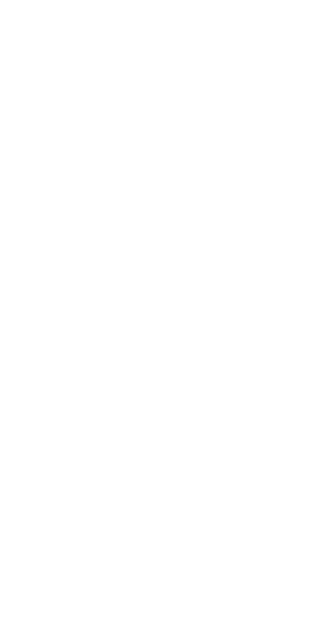 scroll, scrollTop: 0, scrollLeft: 0, axis: both 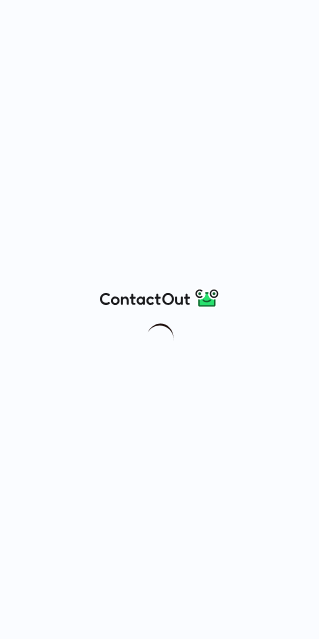 click at bounding box center (159, 319) 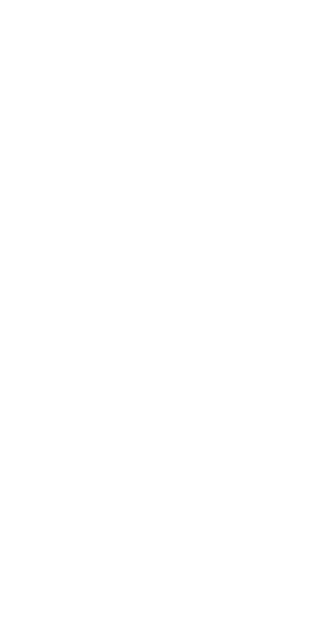 scroll, scrollTop: 0, scrollLeft: 0, axis: both 